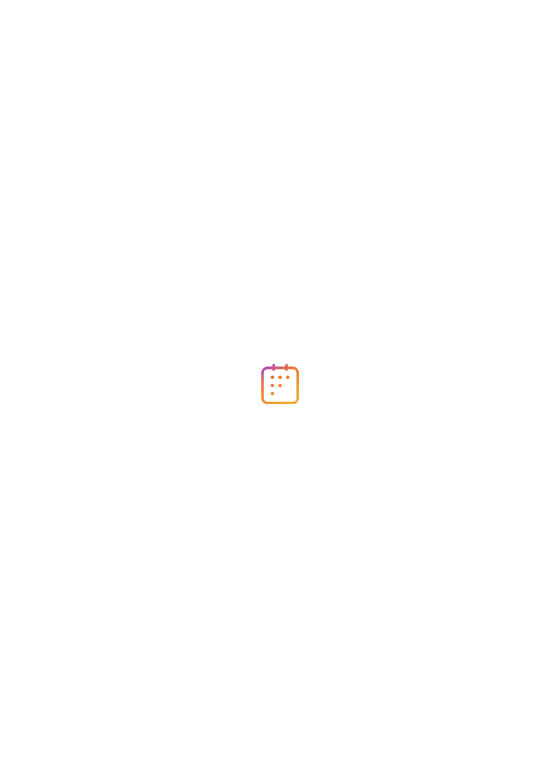 scroll, scrollTop: 0, scrollLeft: 0, axis: both 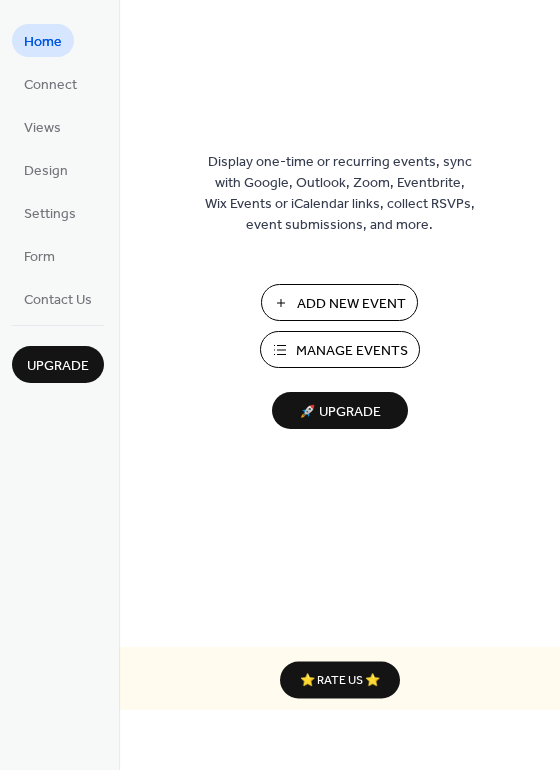 click on "Add New Event" at bounding box center (351, 304) 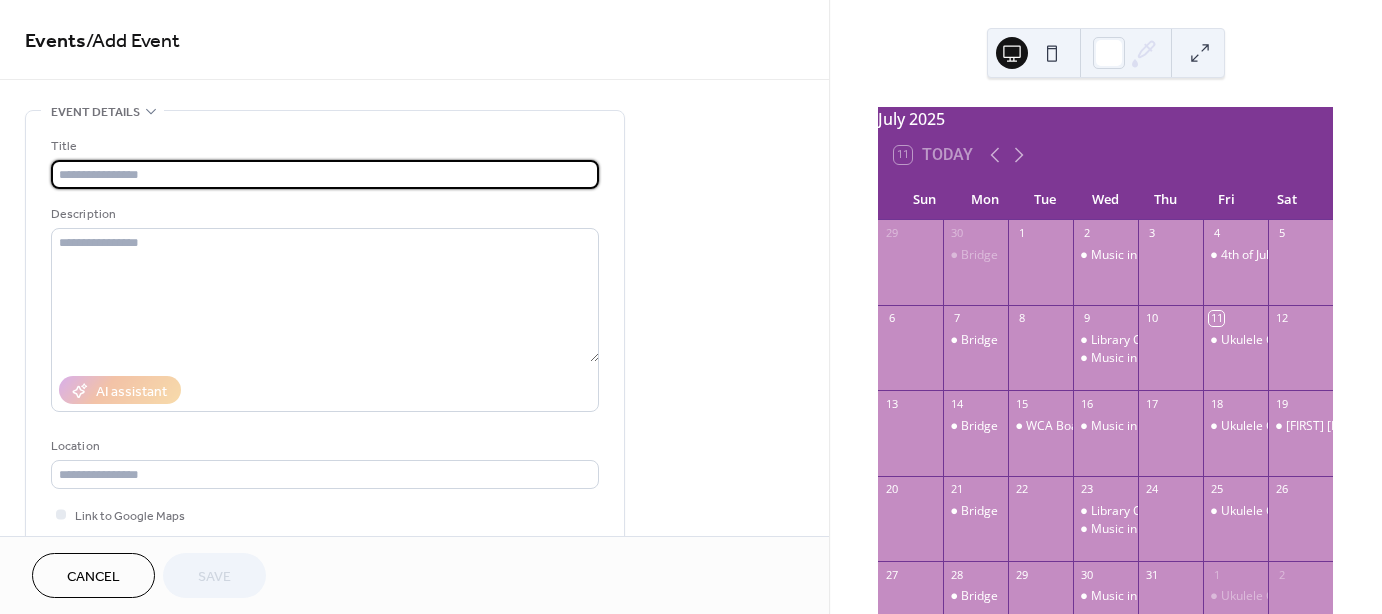 scroll, scrollTop: 0, scrollLeft: 0, axis: both 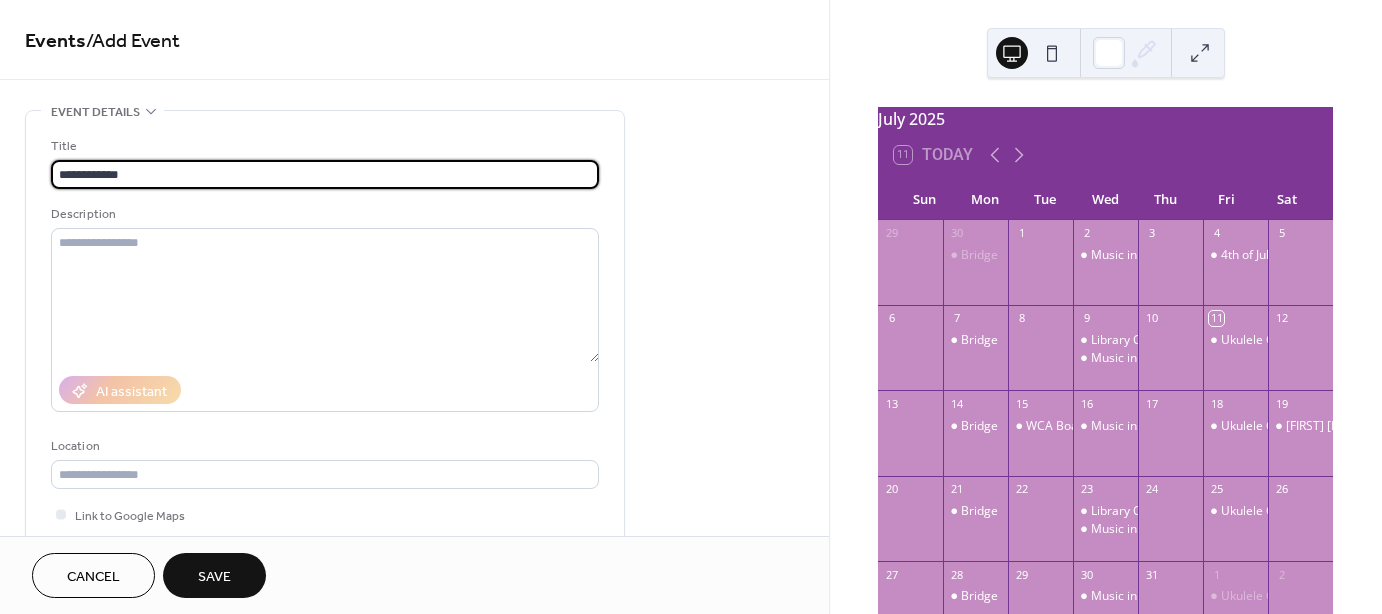 type on "**********" 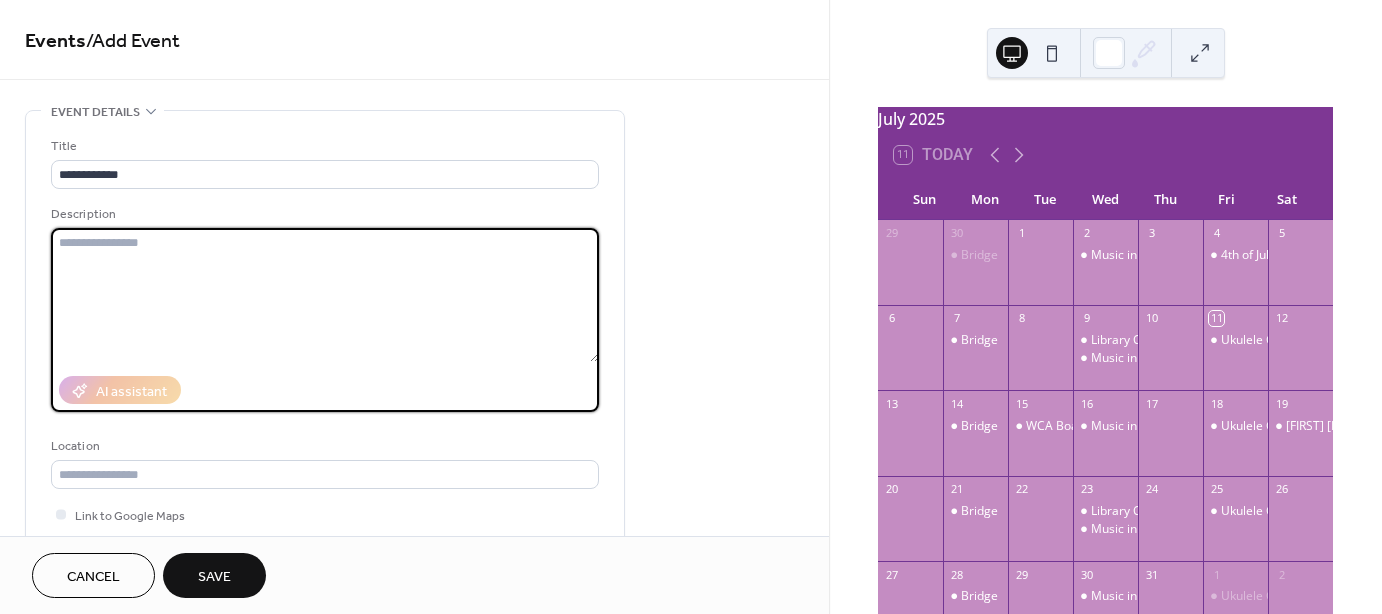 click at bounding box center (325, 295) 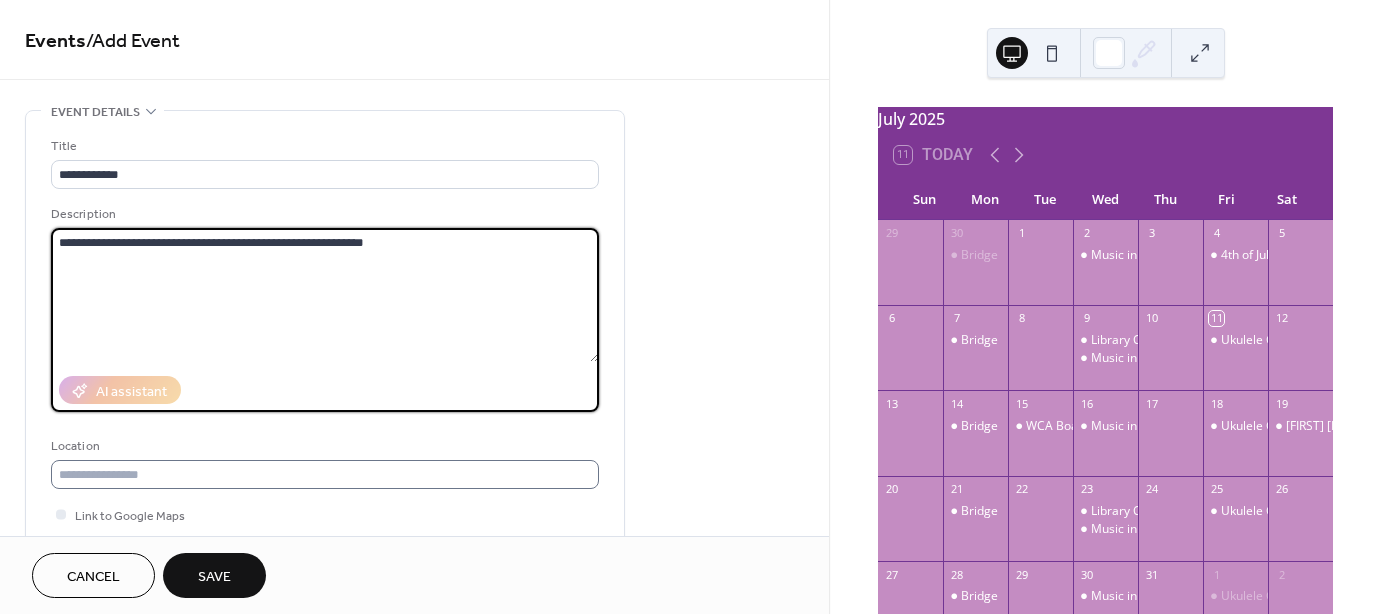 type on "**********" 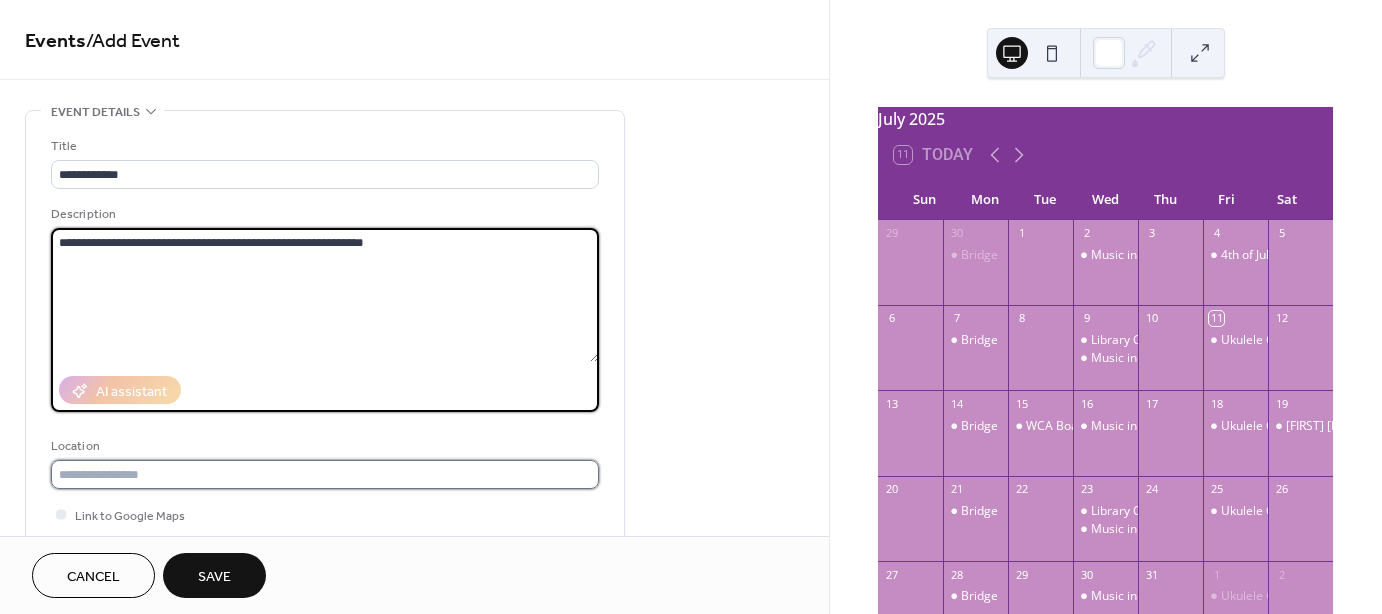 click at bounding box center [325, 474] 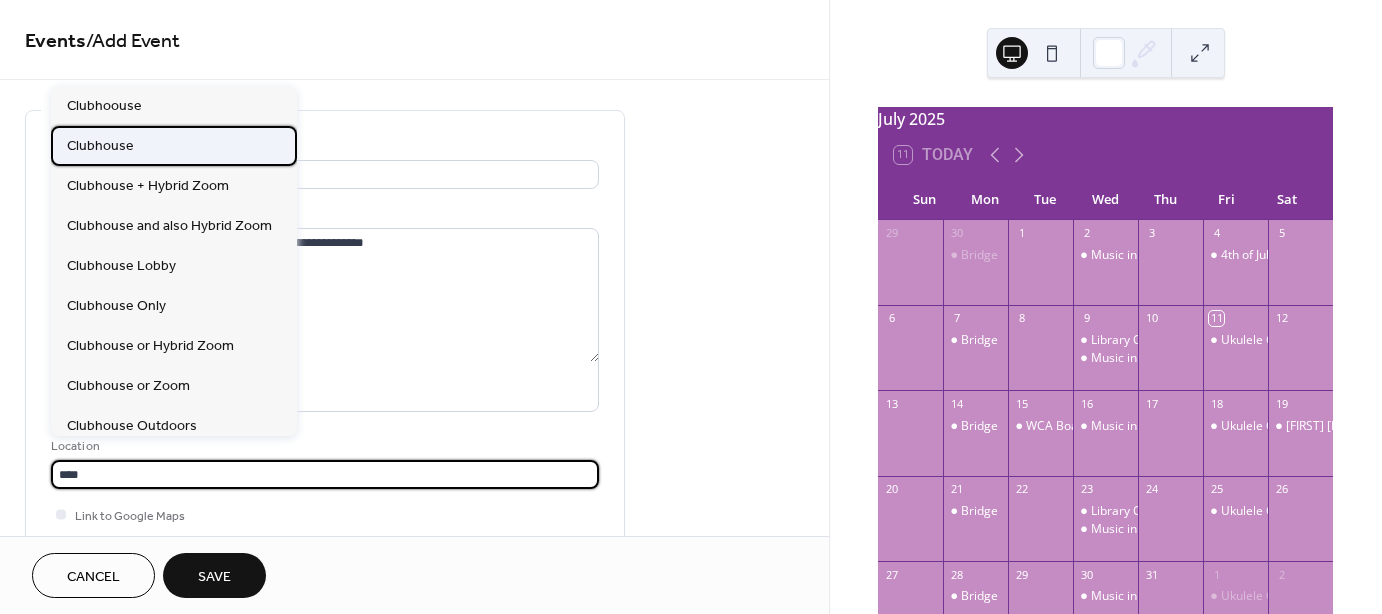 click on "Clubhouse" at bounding box center (174, 146) 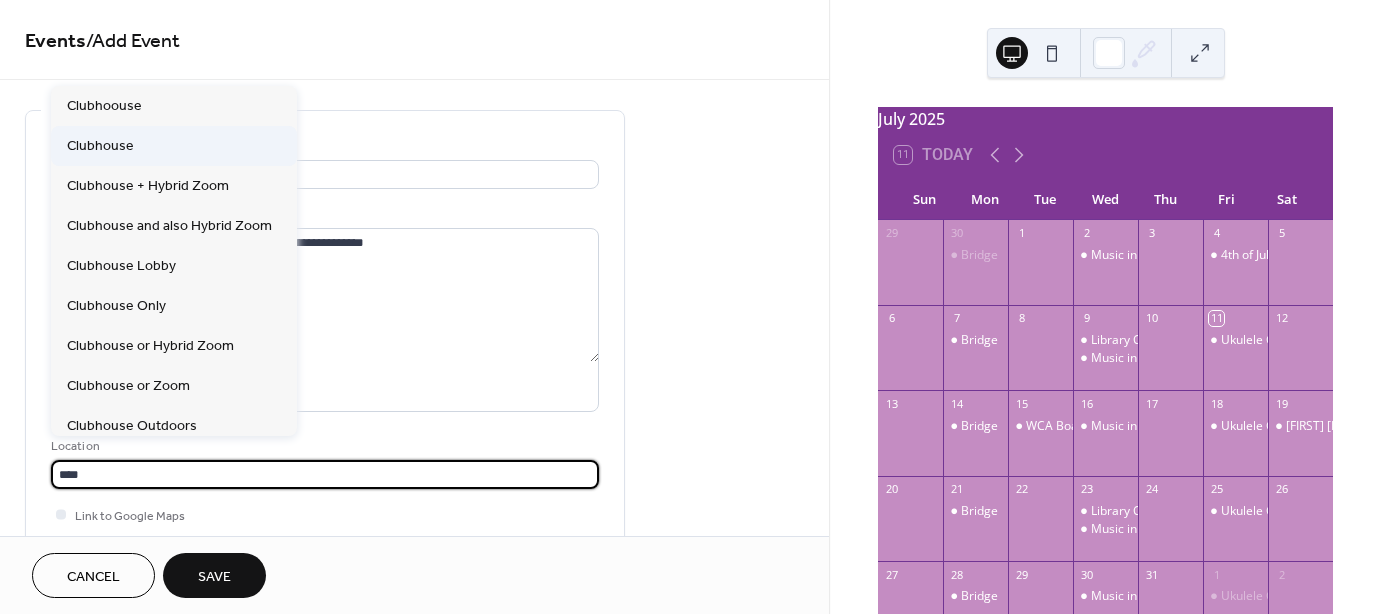 type on "*********" 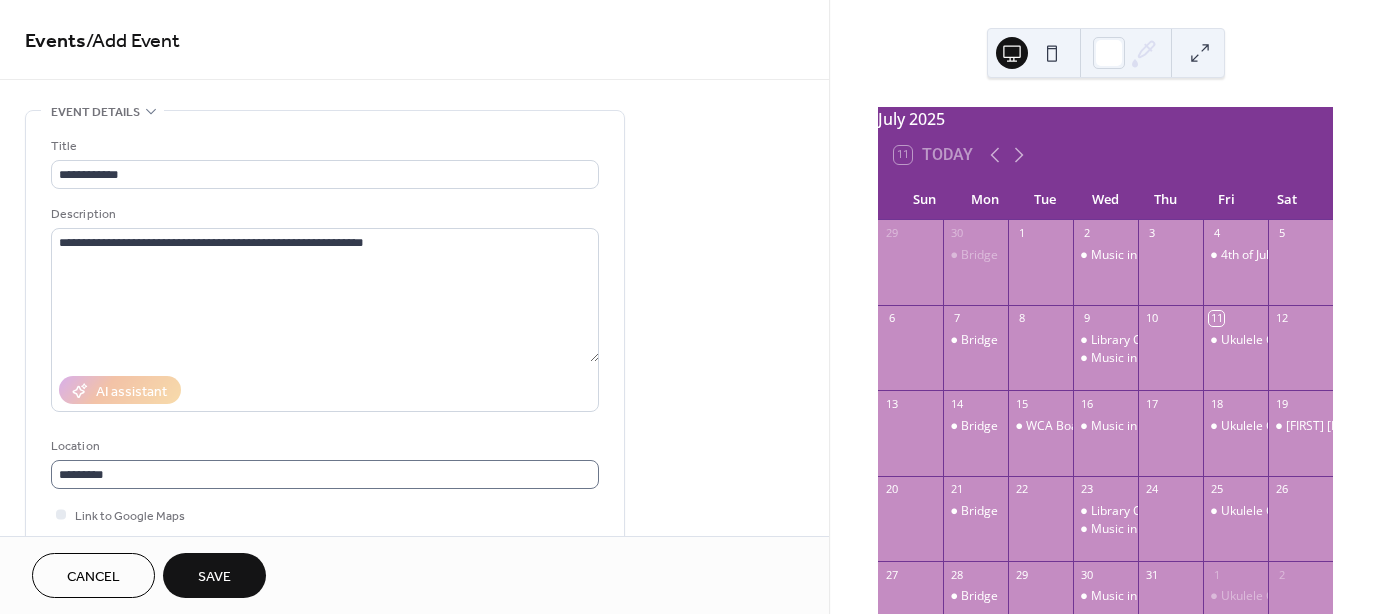 scroll, scrollTop: 1, scrollLeft: 0, axis: vertical 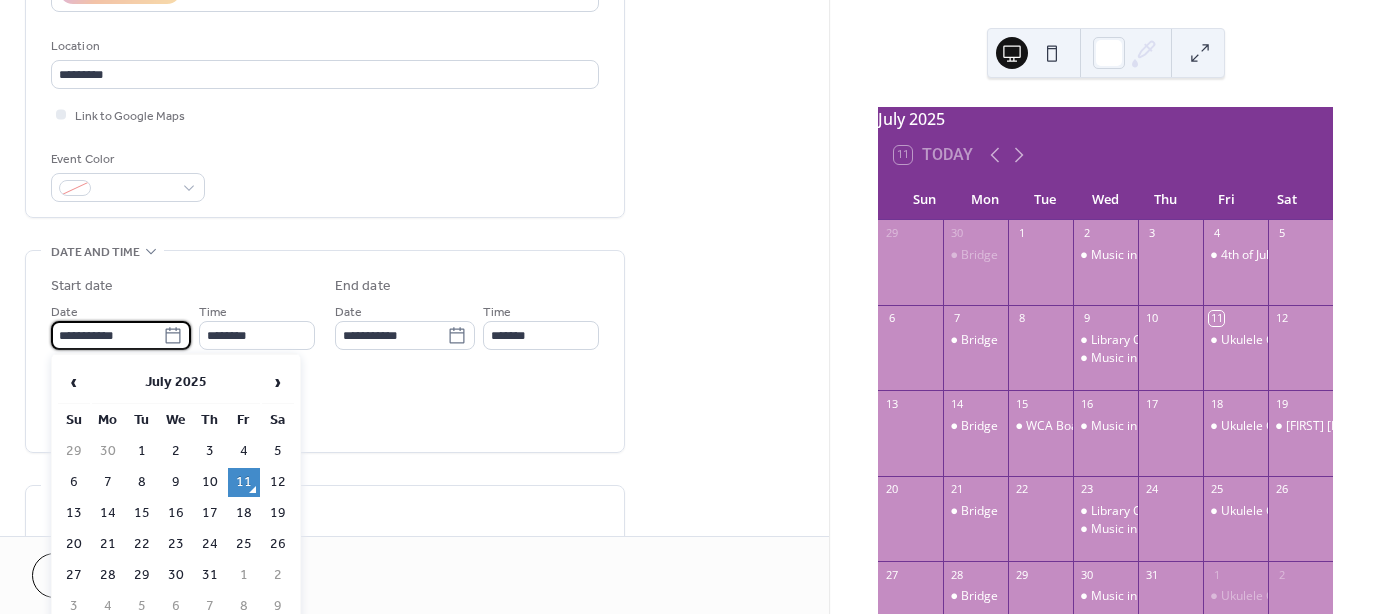 click on "**********" at bounding box center (107, 335) 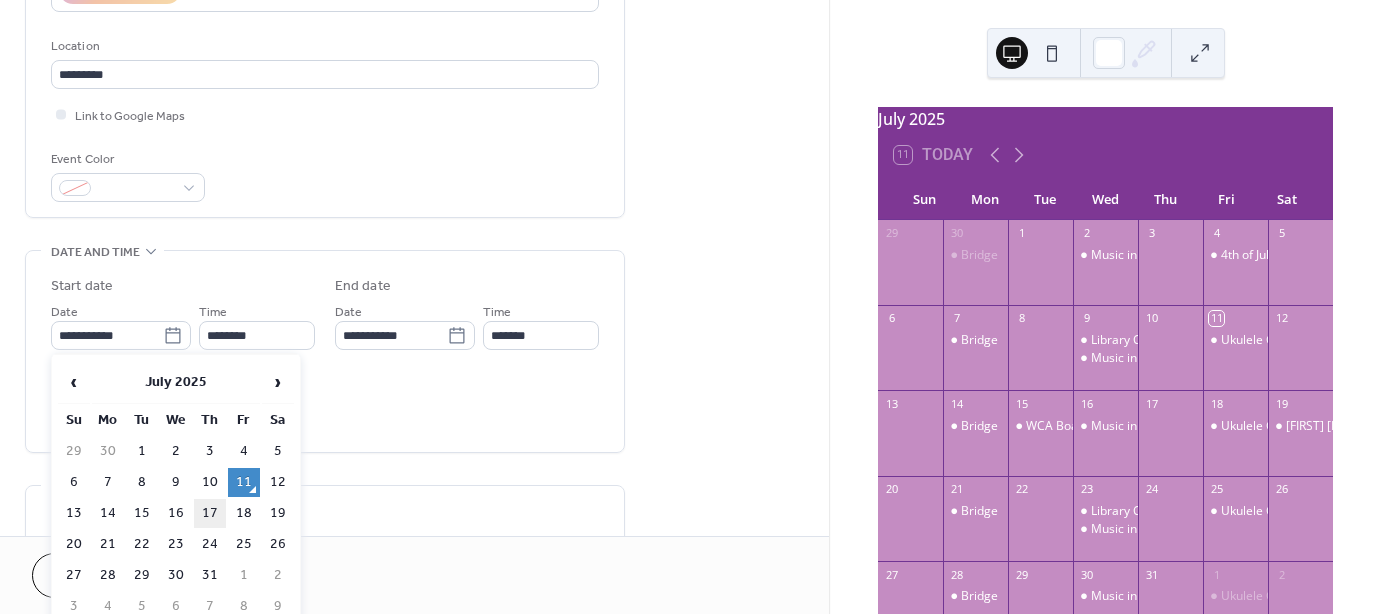 click on "17" at bounding box center (210, 513) 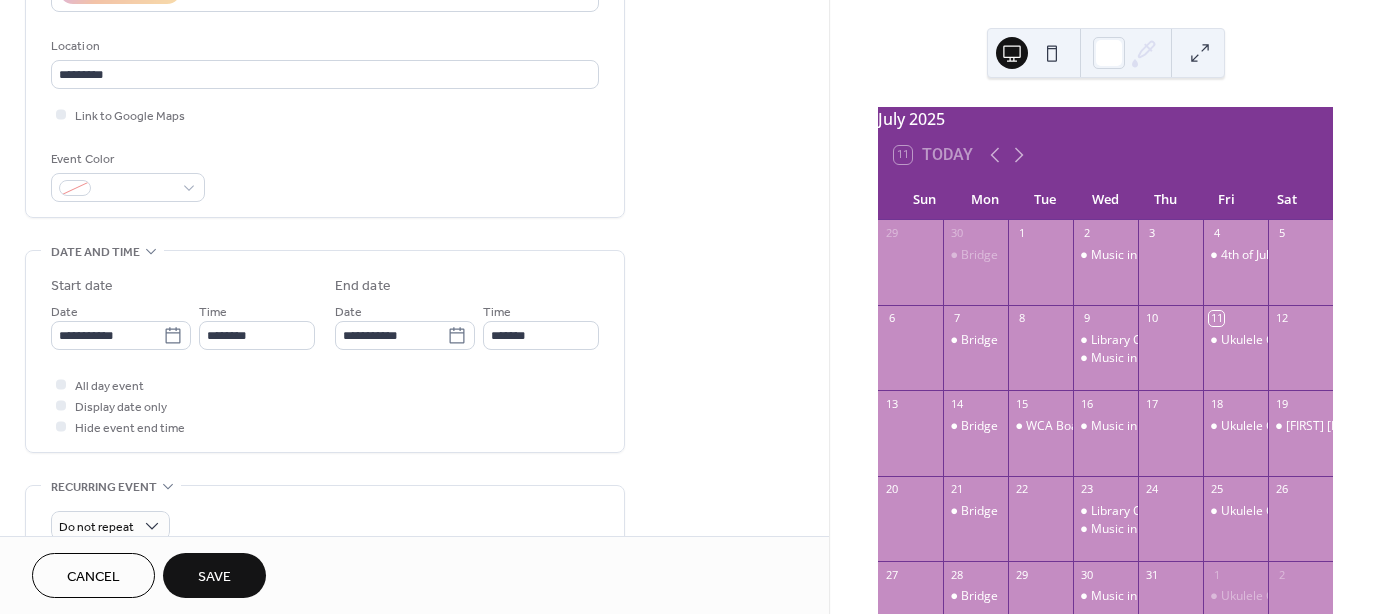 click on "Do not repeat" at bounding box center [325, 520] 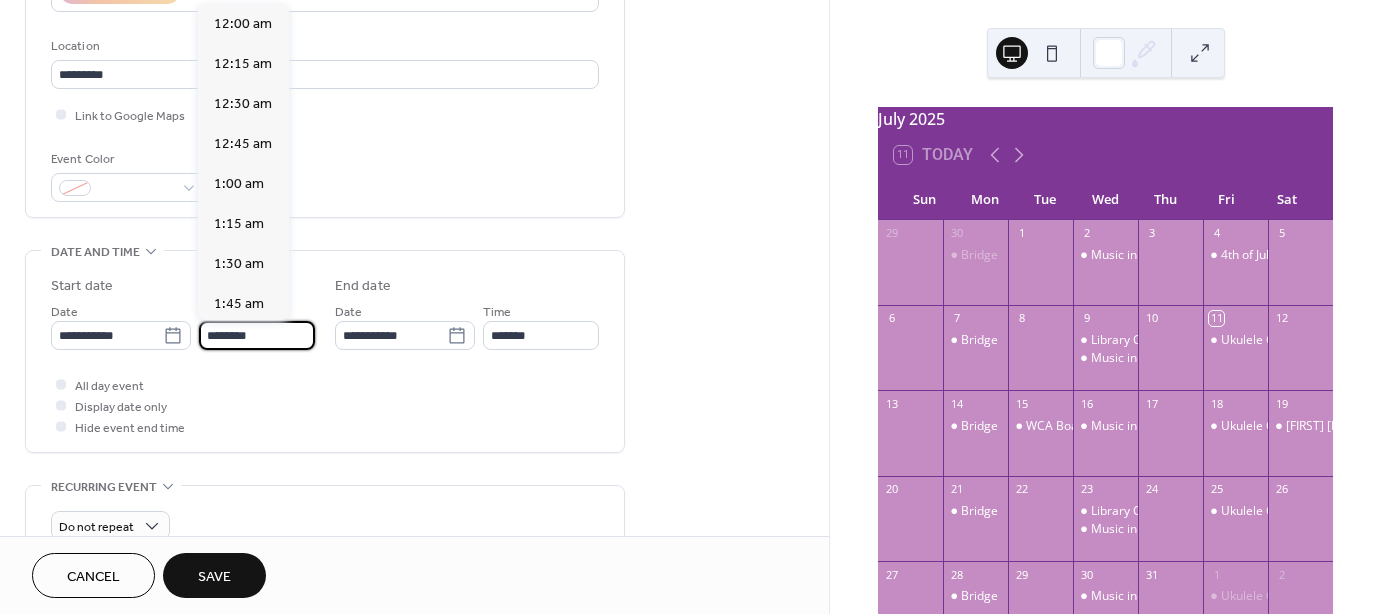 click on "********" at bounding box center [257, 335] 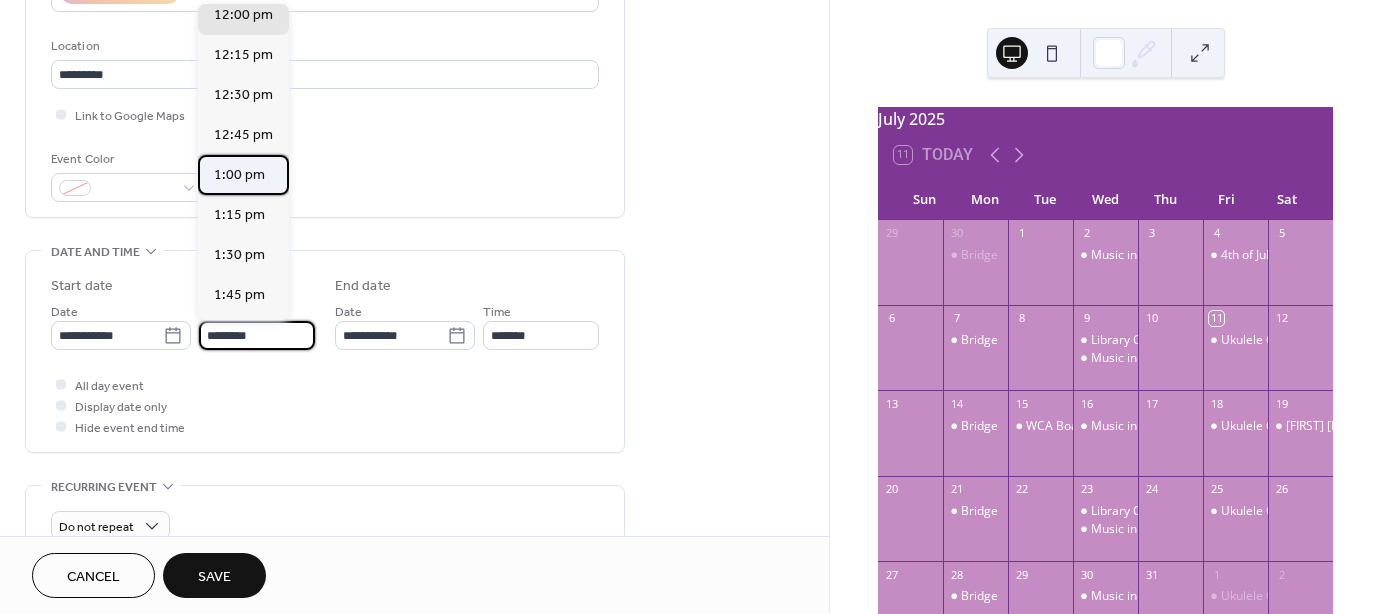 click on "1:00 pm" at bounding box center [239, 175] 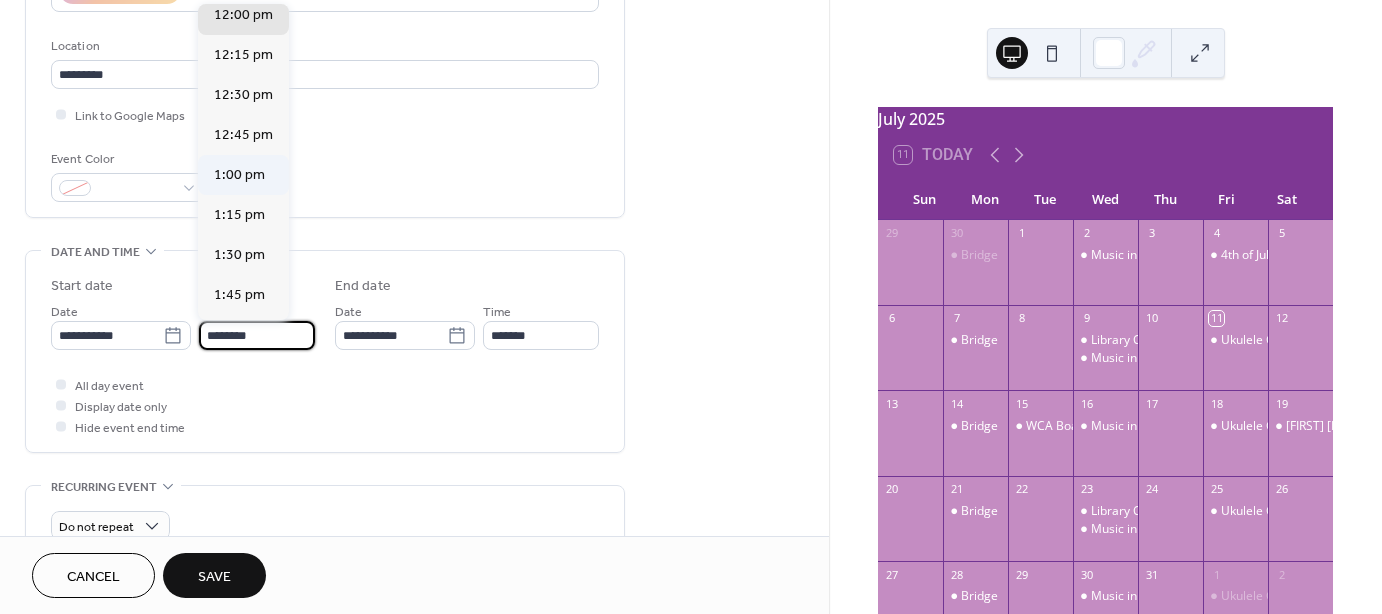 type on "*******" 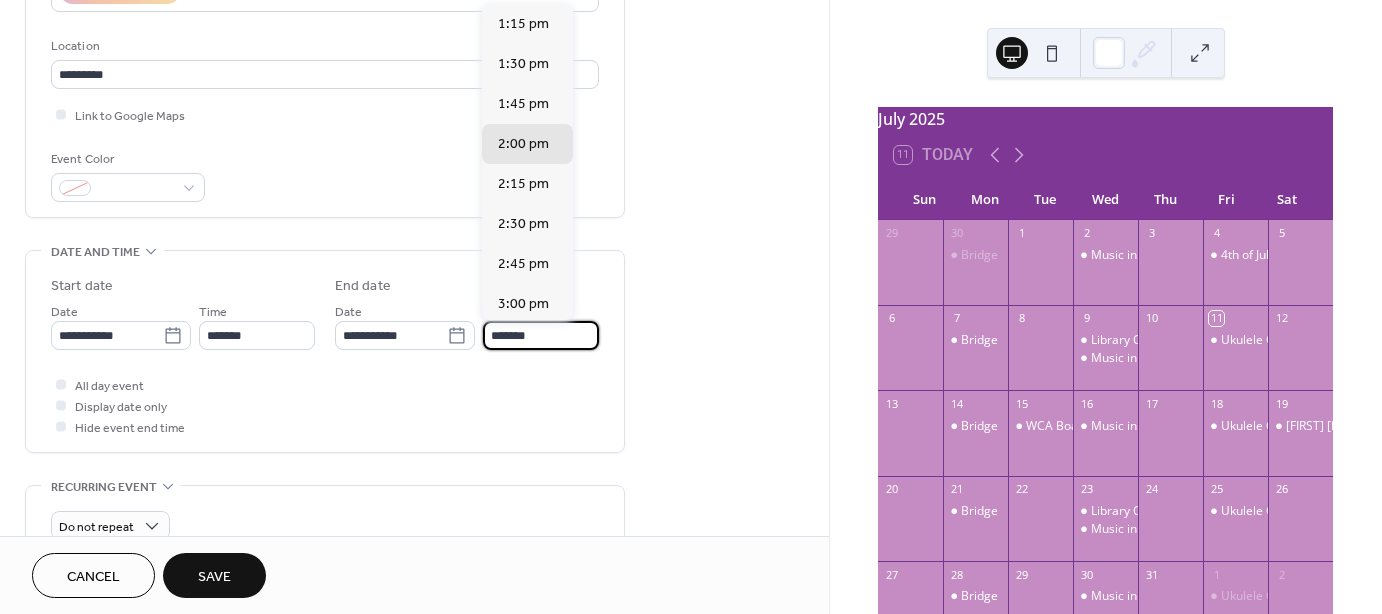 click on "*******" at bounding box center (541, 335) 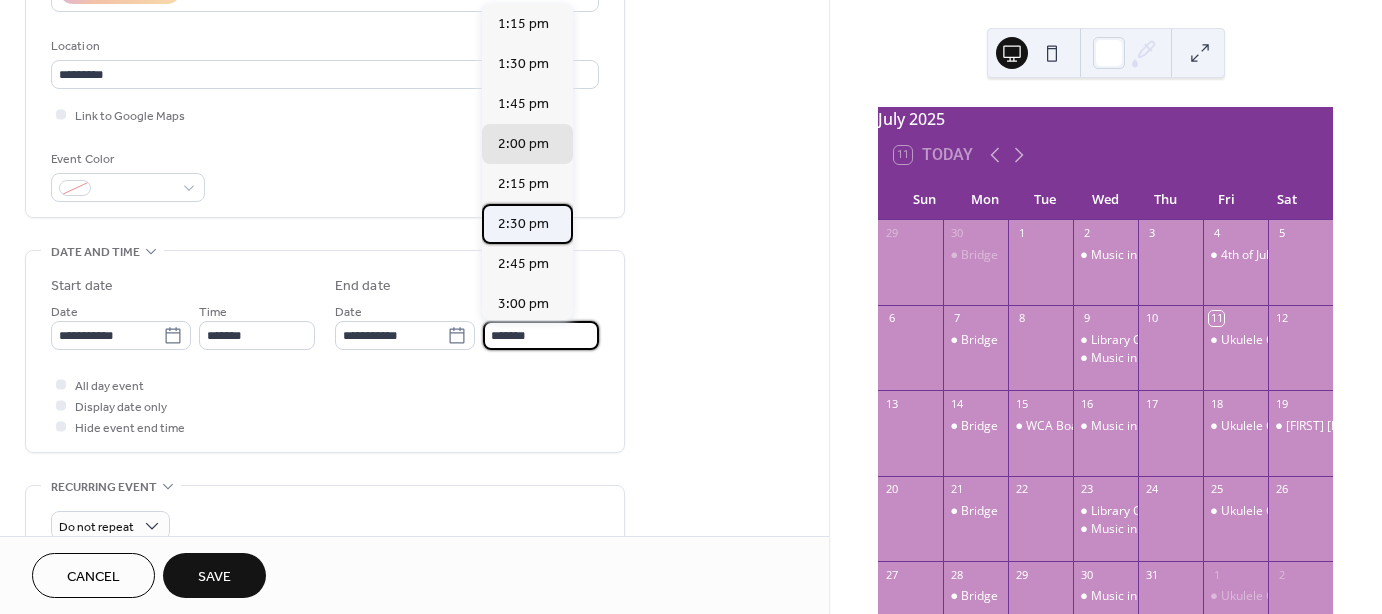 click on "2:30 pm" at bounding box center (527, 224) 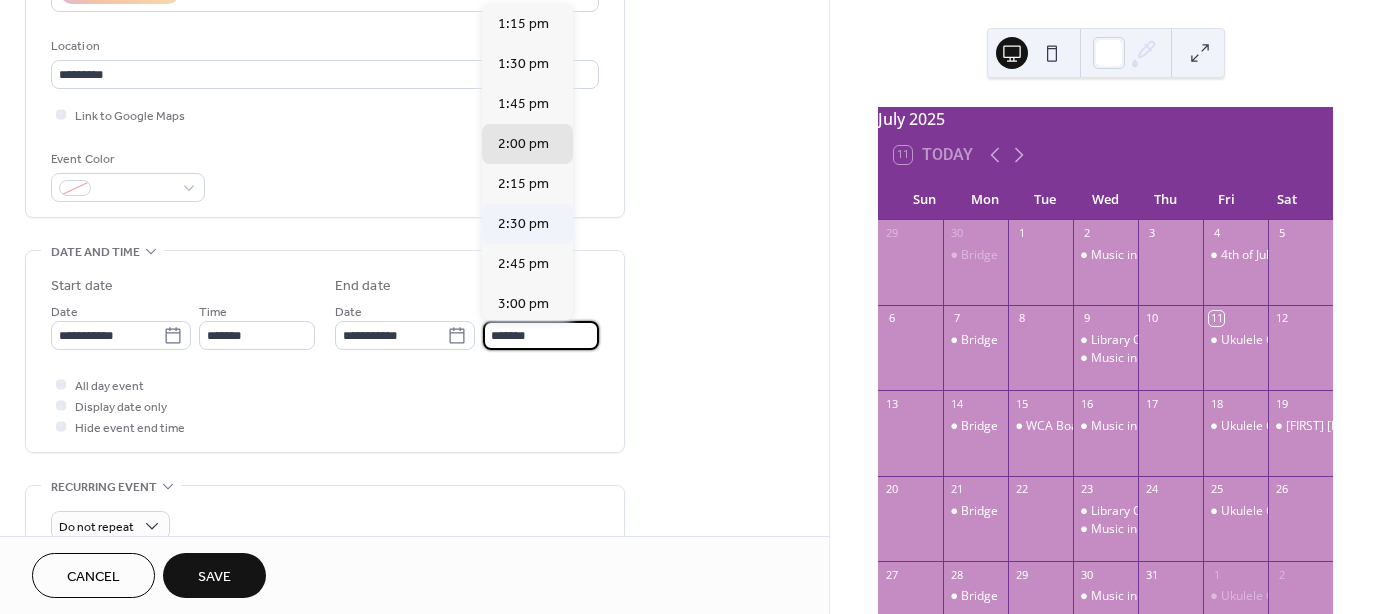 type on "*******" 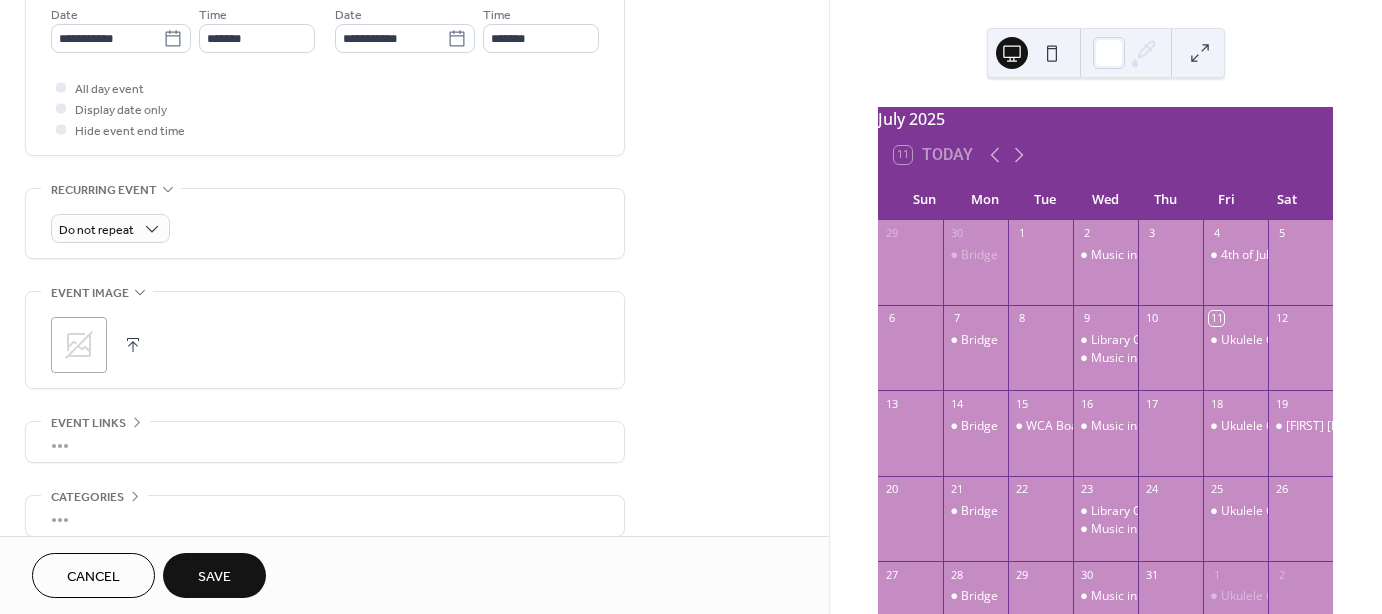 scroll, scrollTop: 700, scrollLeft: 0, axis: vertical 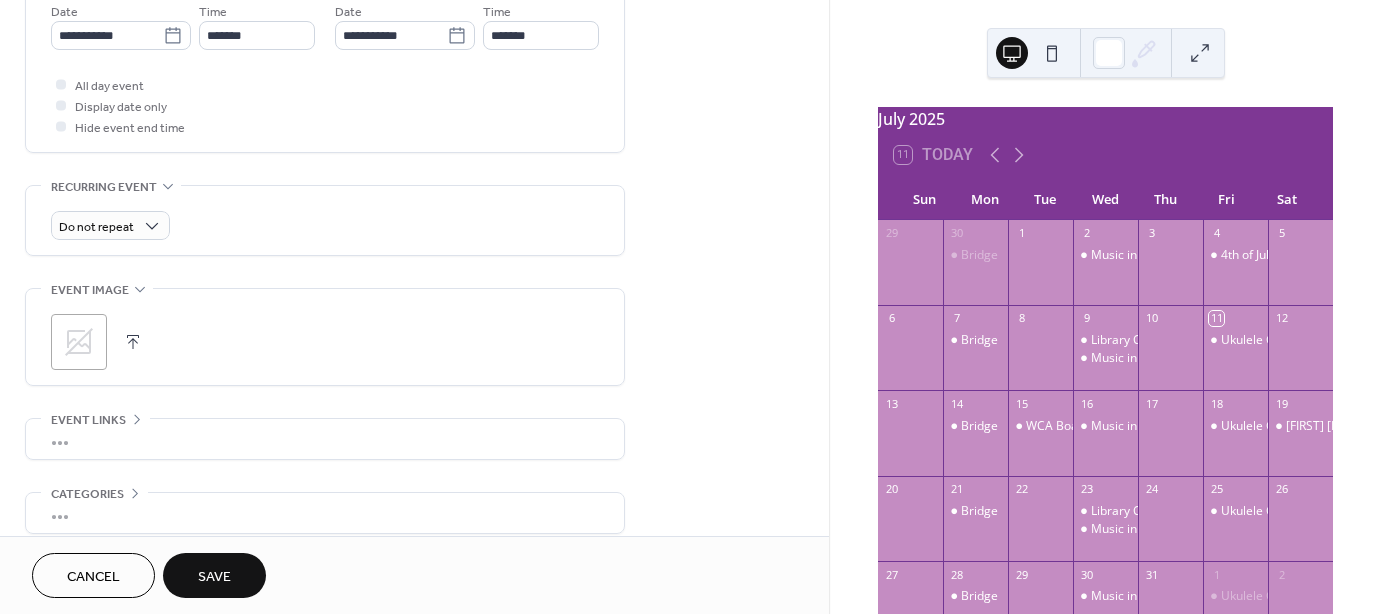 click on "Save" at bounding box center [214, 577] 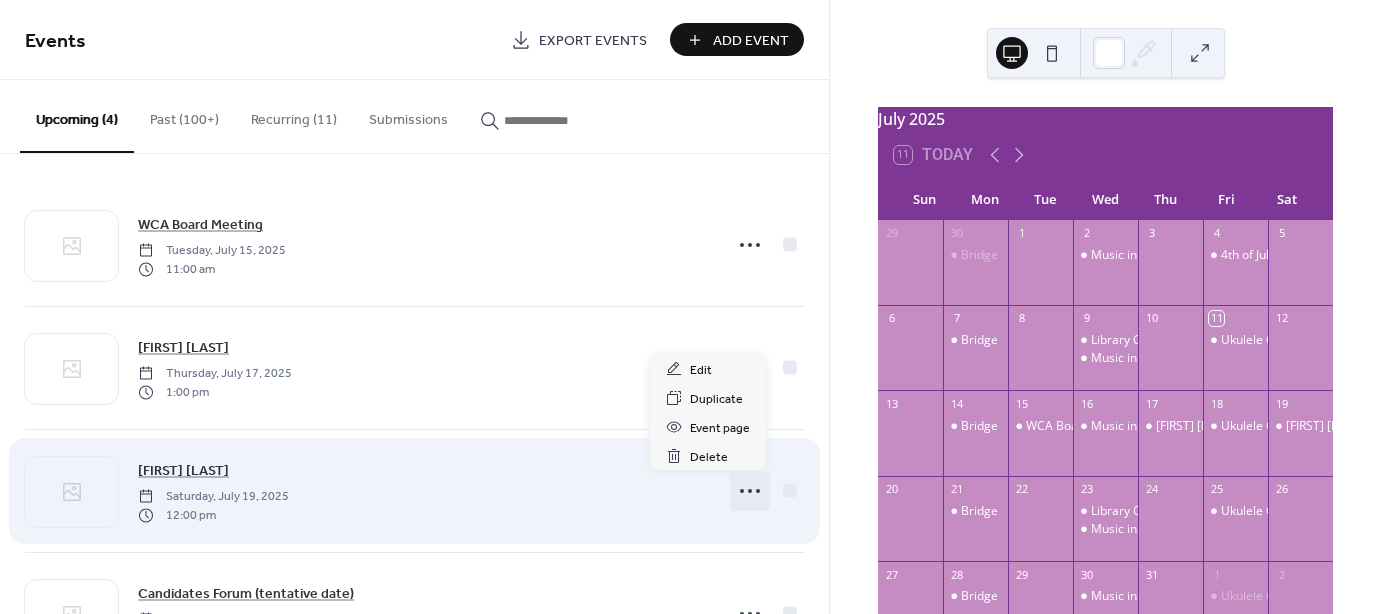 click 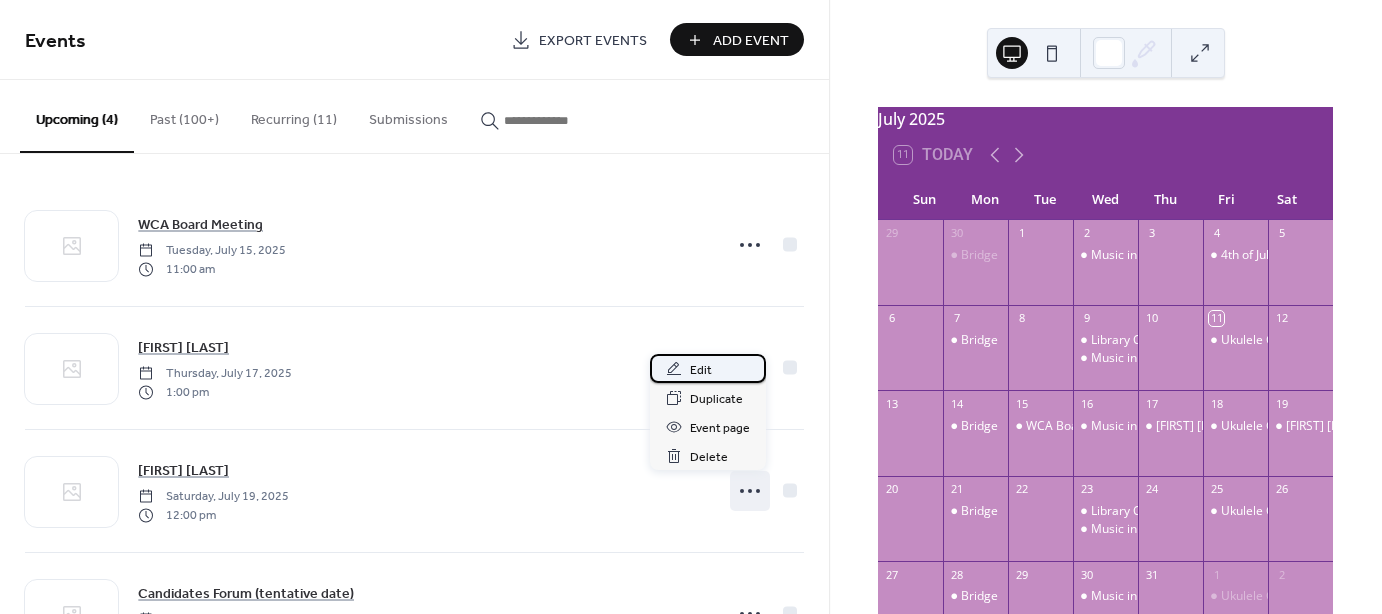 click on "Edit" at bounding box center (701, 370) 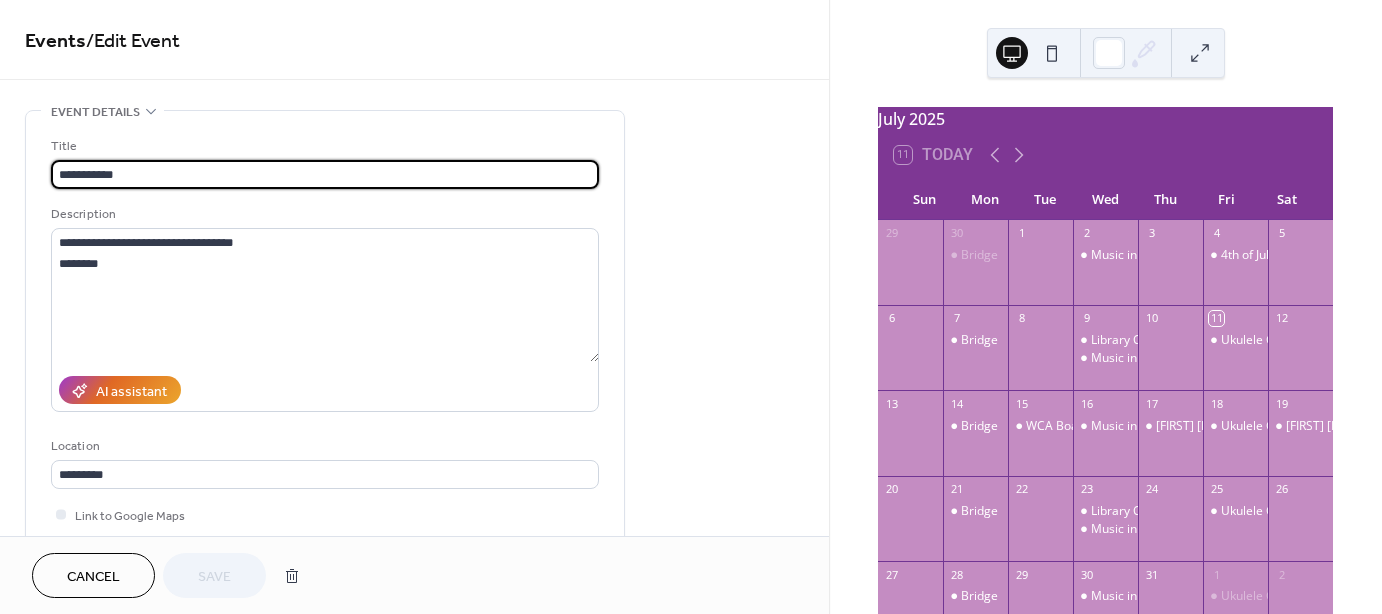 drag, startPoint x: 184, startPoint y: 168, endPoint x: -74, endPoint y: 169, distance: 258.00195 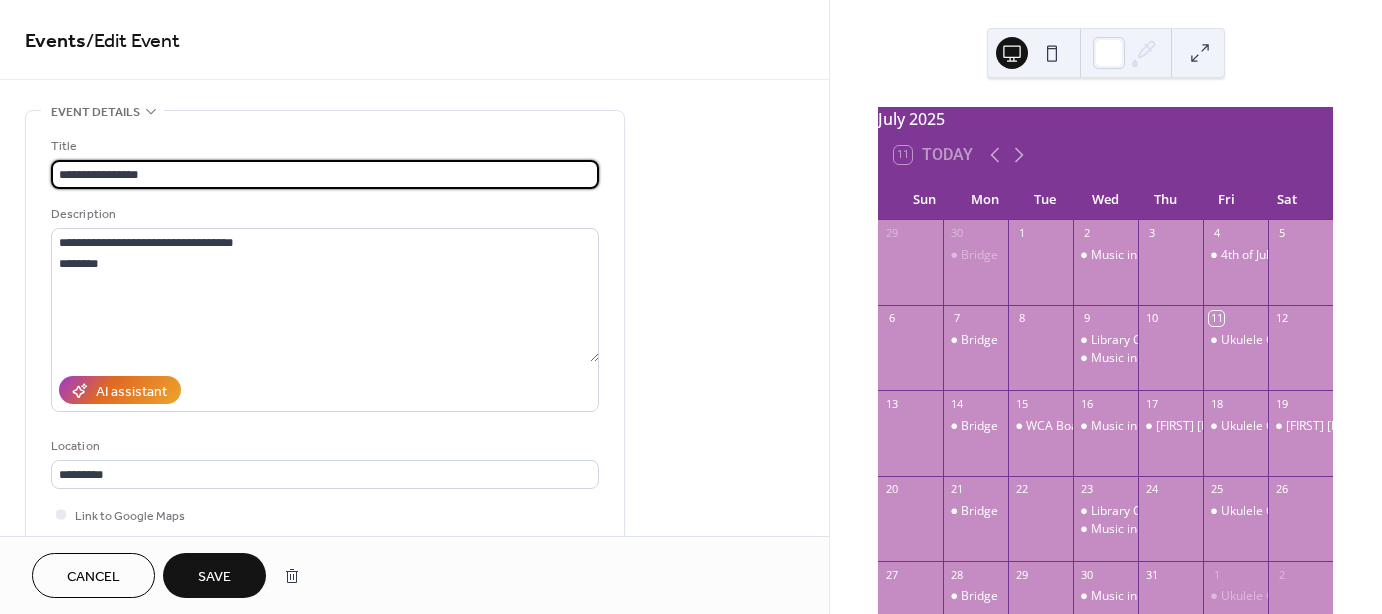 type on "**********" 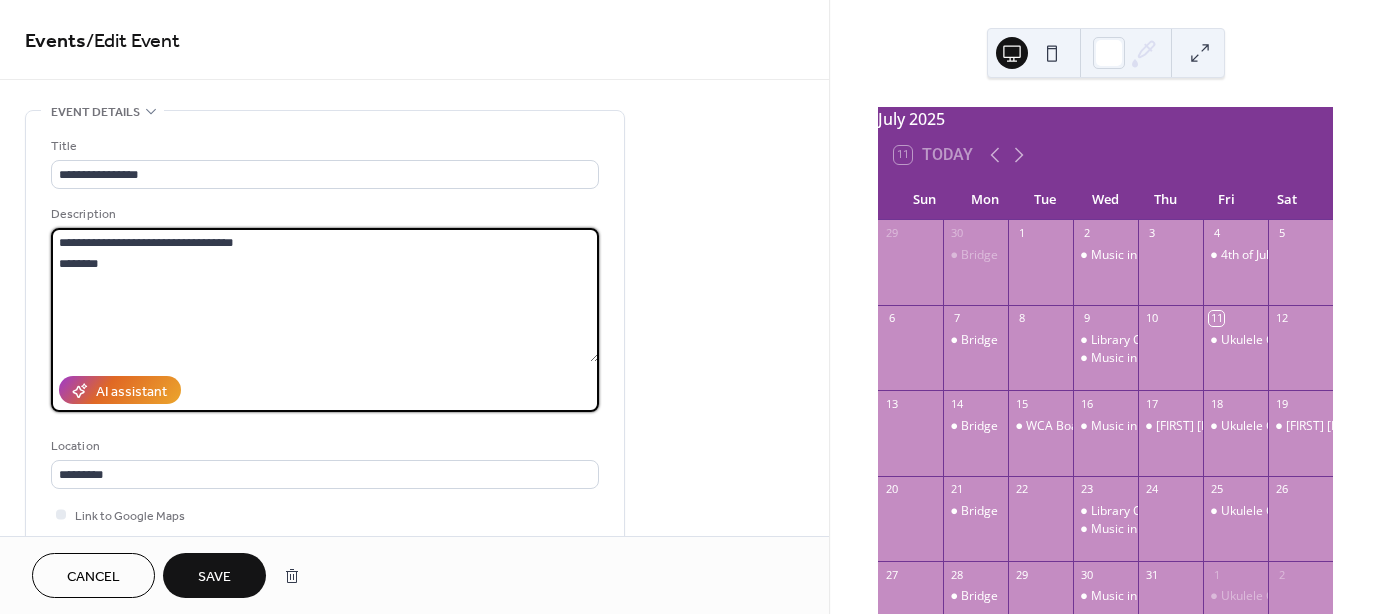 drag, startPoint x: 149, startPoint y: 259, endPoint x: -33, endPoint y: 259, distance: 182 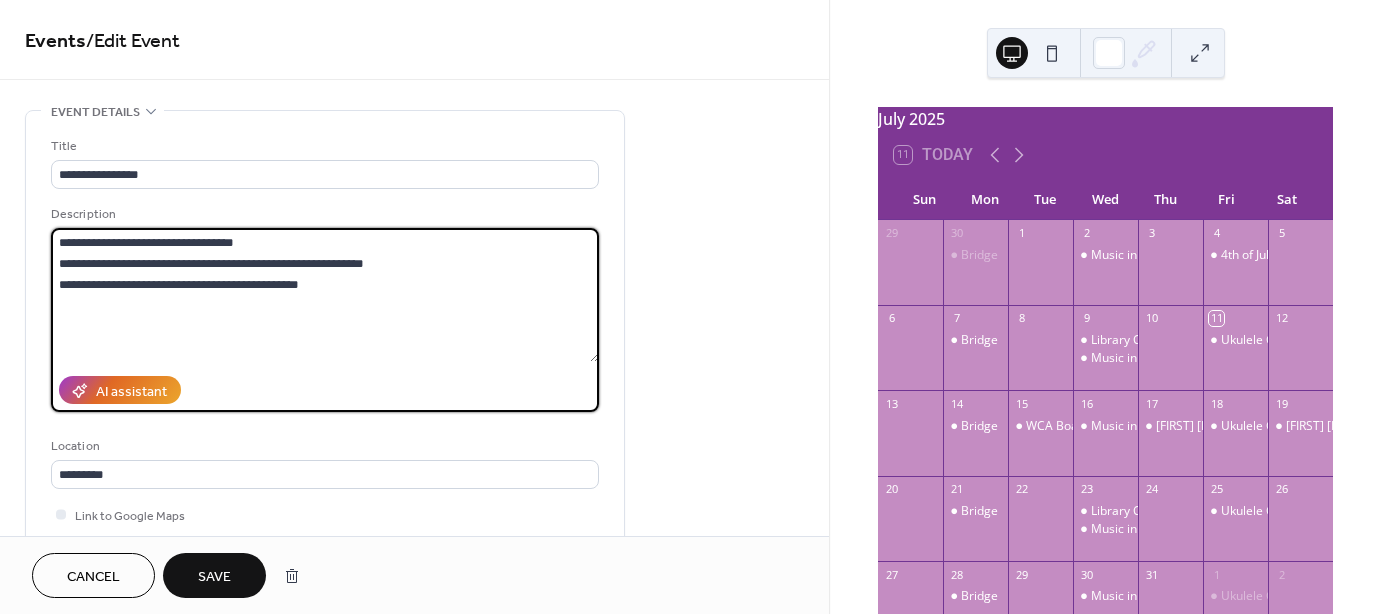 type on "**********" 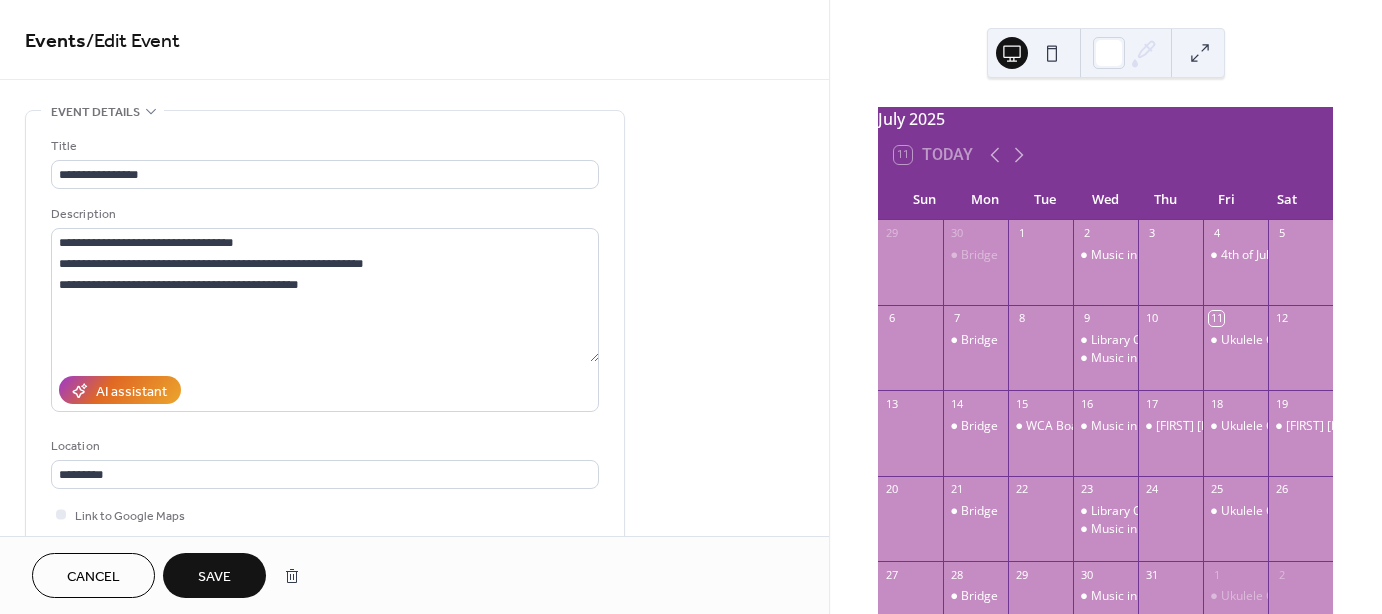 click on "Save" at bounding box center [214, 577] 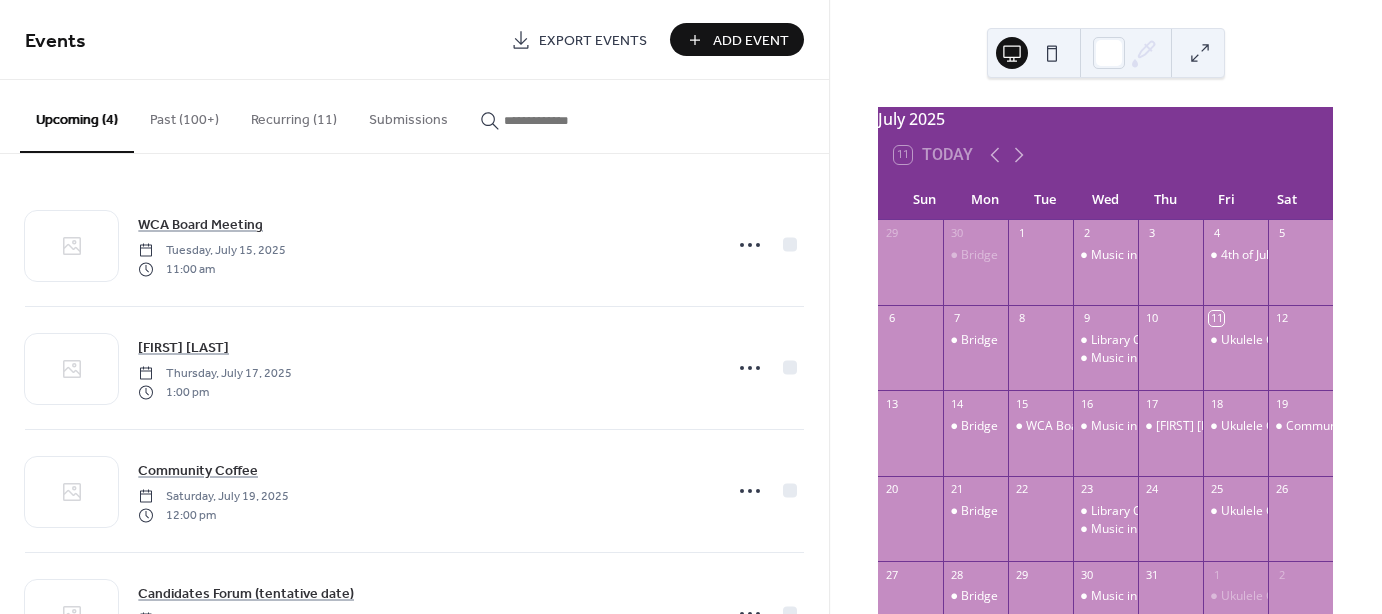 click on "Add Event" at bounding box center (737, 39) 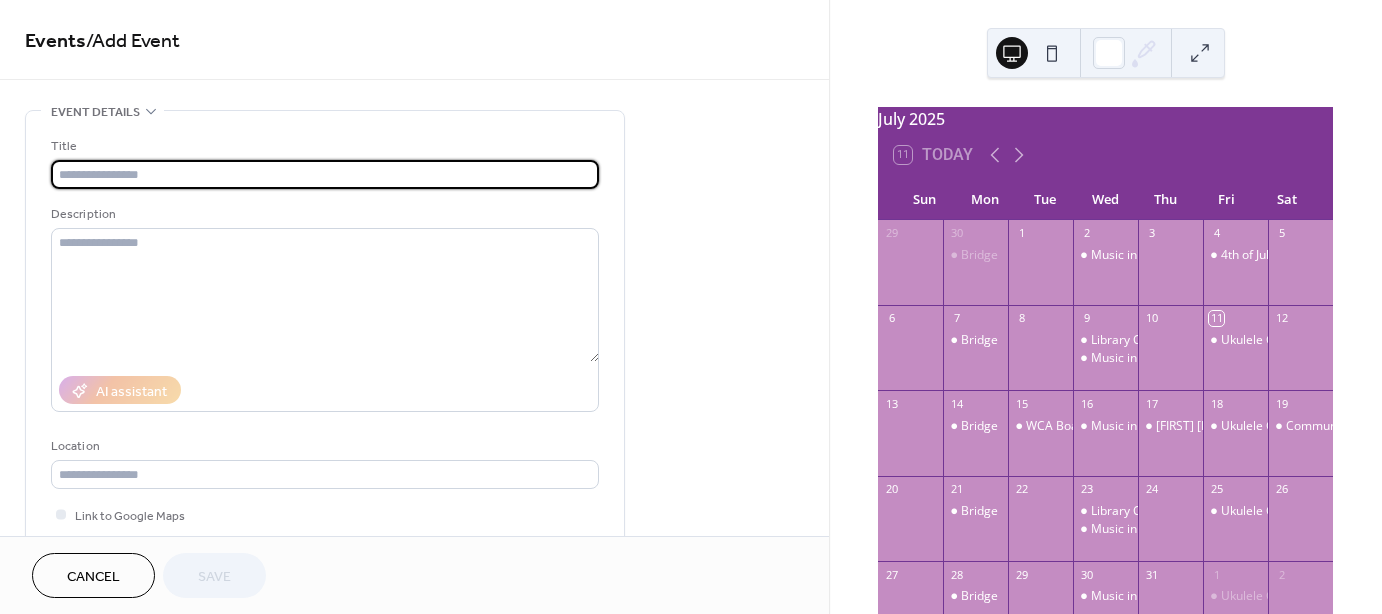 click at bounding box center (325, 174) 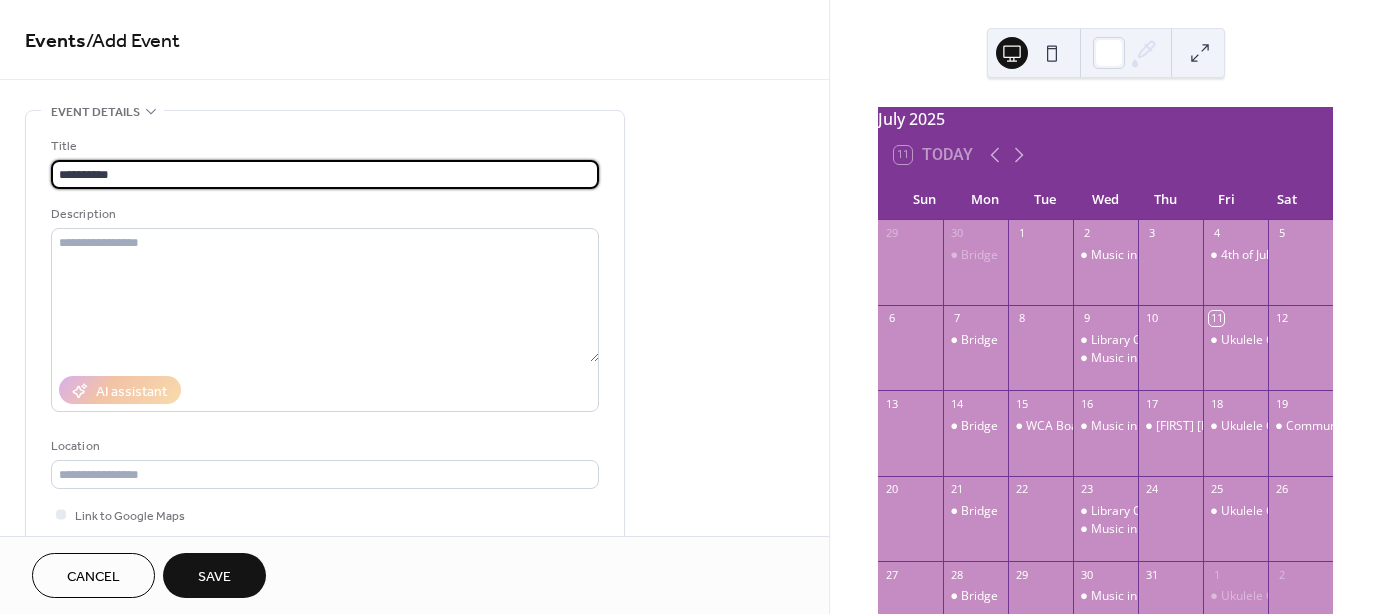 type on "**********" 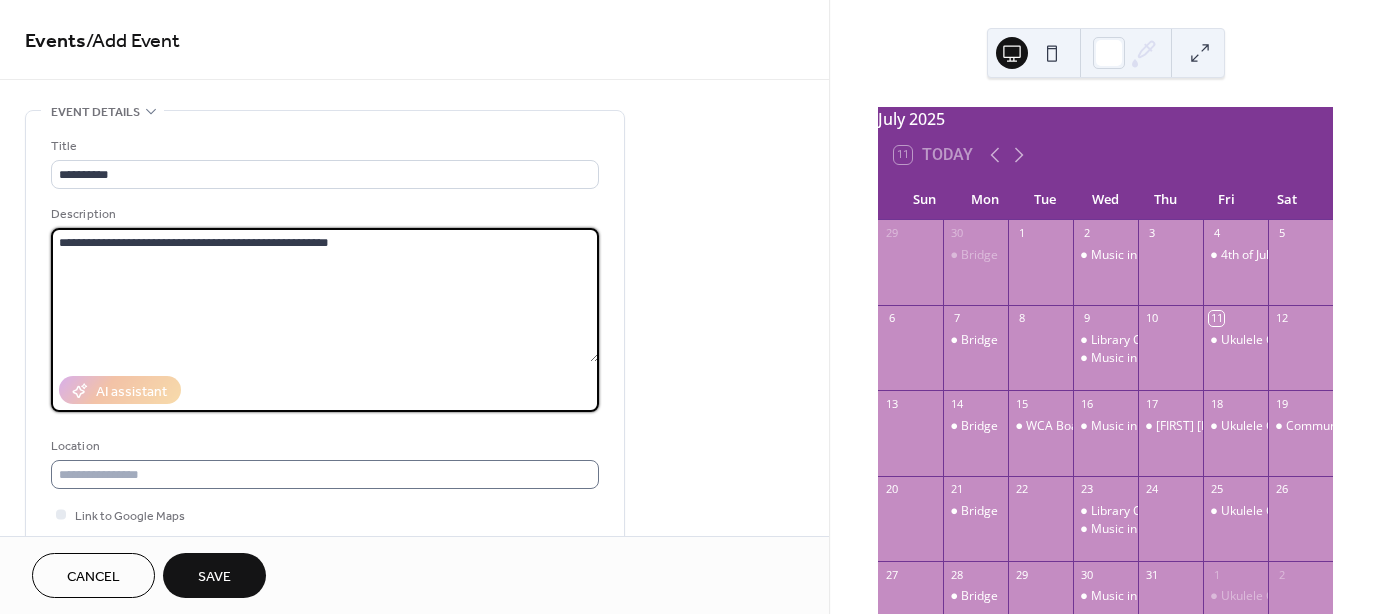 type on "**********" 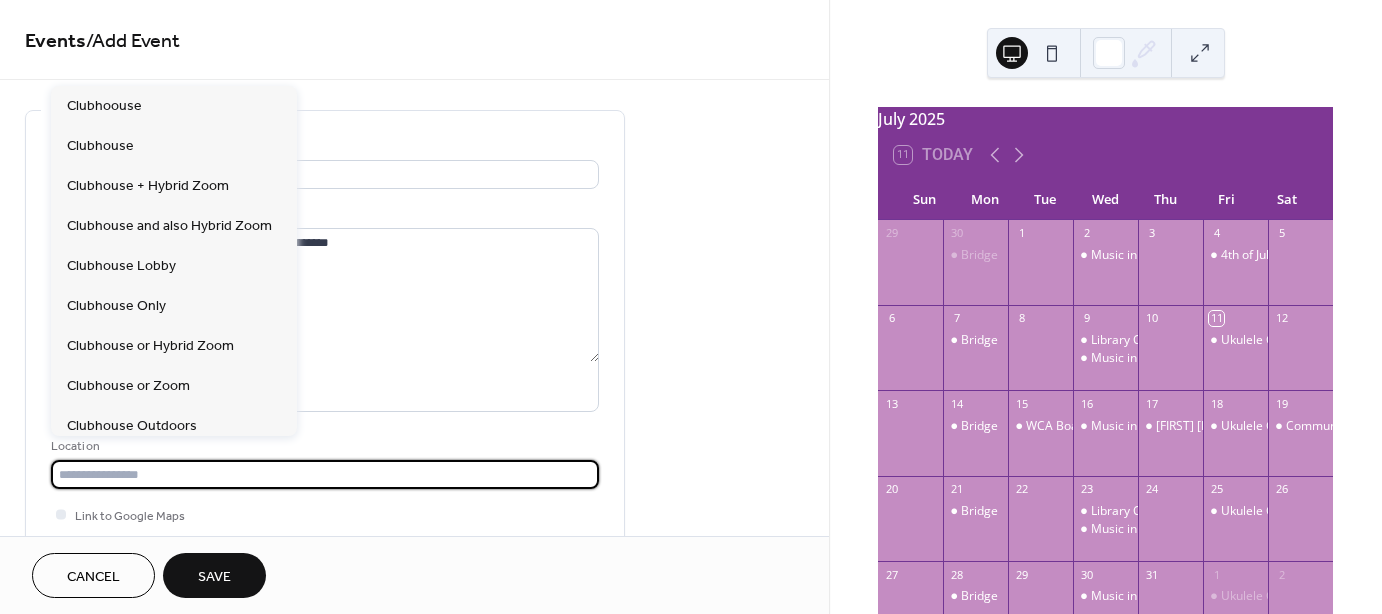 click at bounding box center (325, 474) 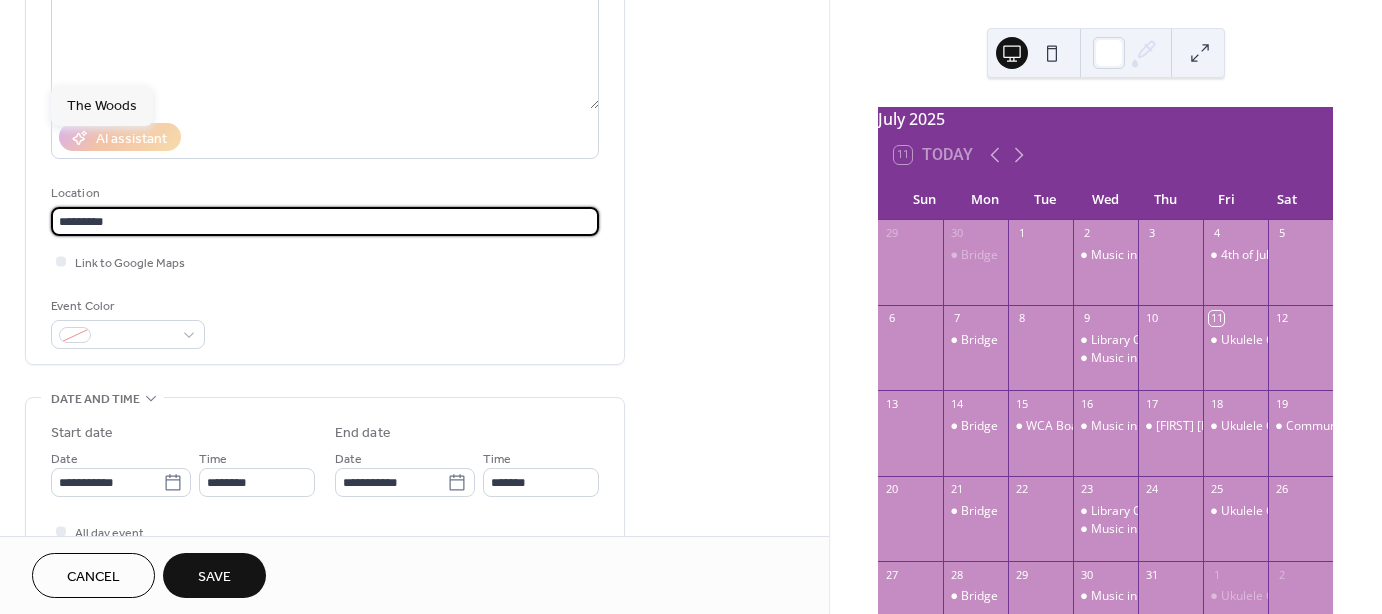 scroll, scrollTop: 300, scrollLeft: 0, axis: vertical 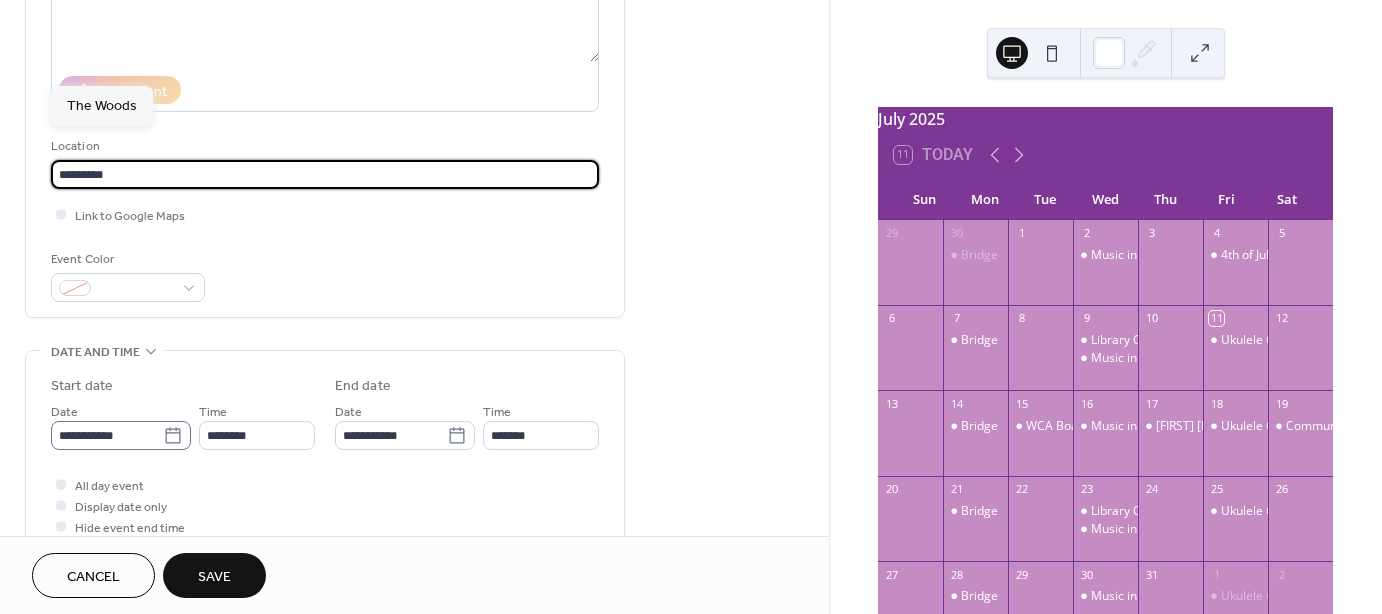 type on "*********" 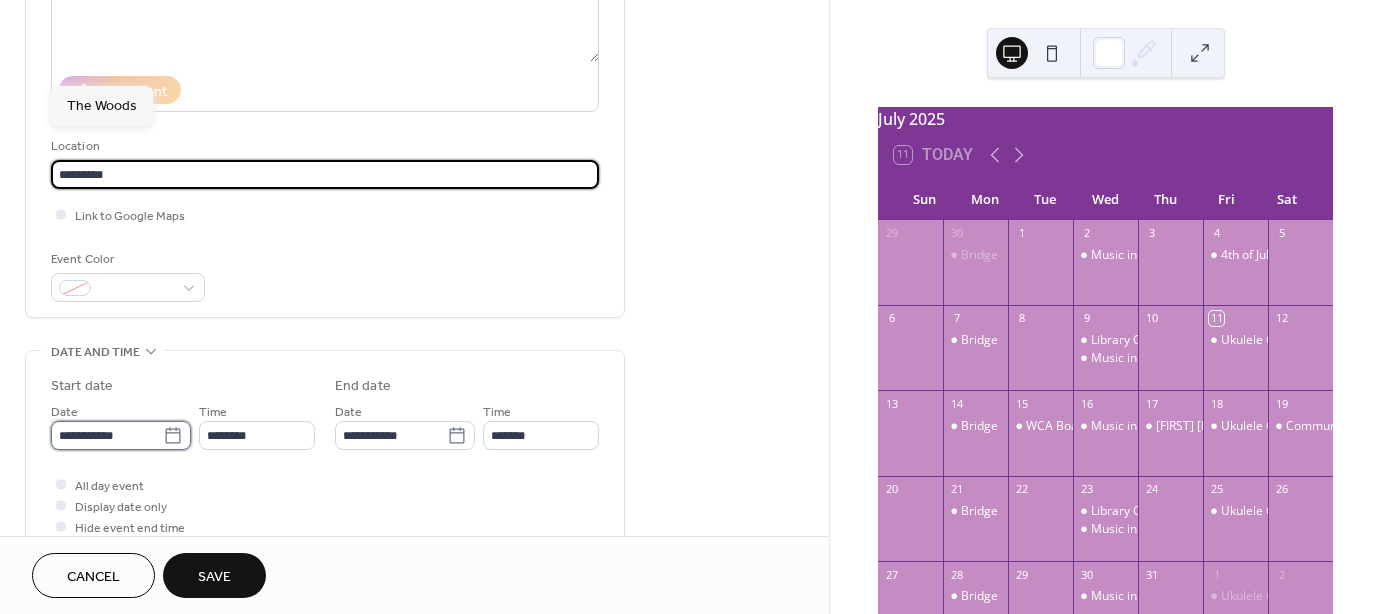 click on "**********" at bounding box center [107, 435] 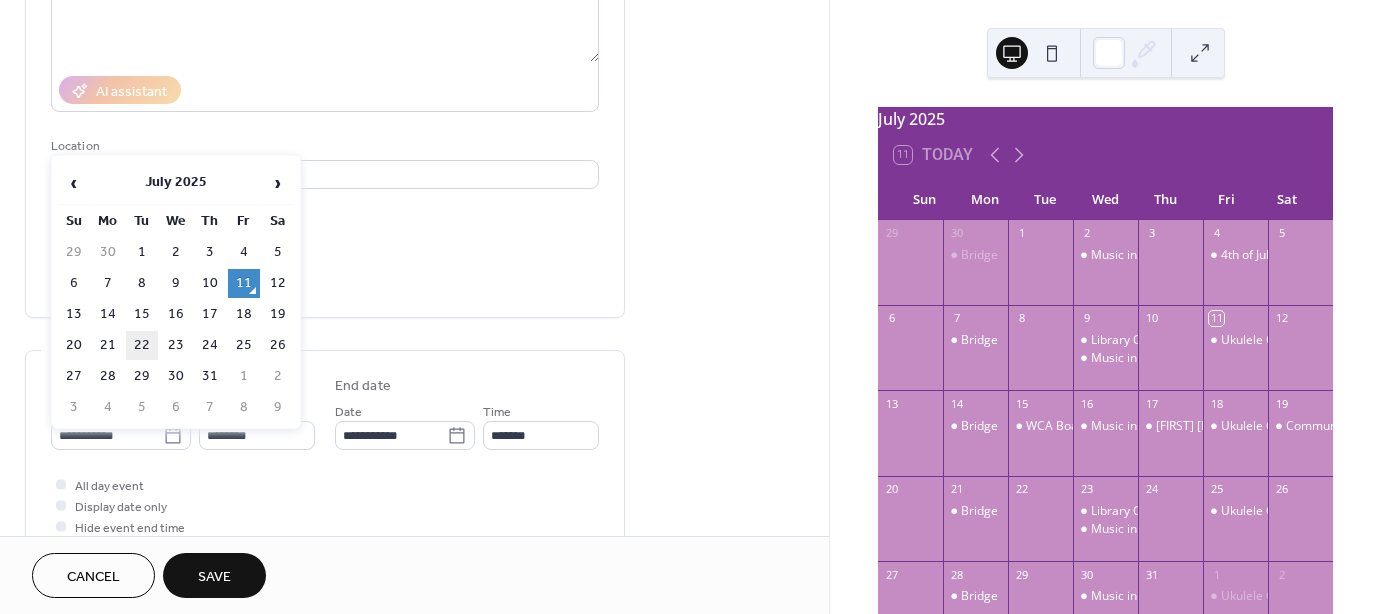 click on "22" at bounding box center (142, 345) 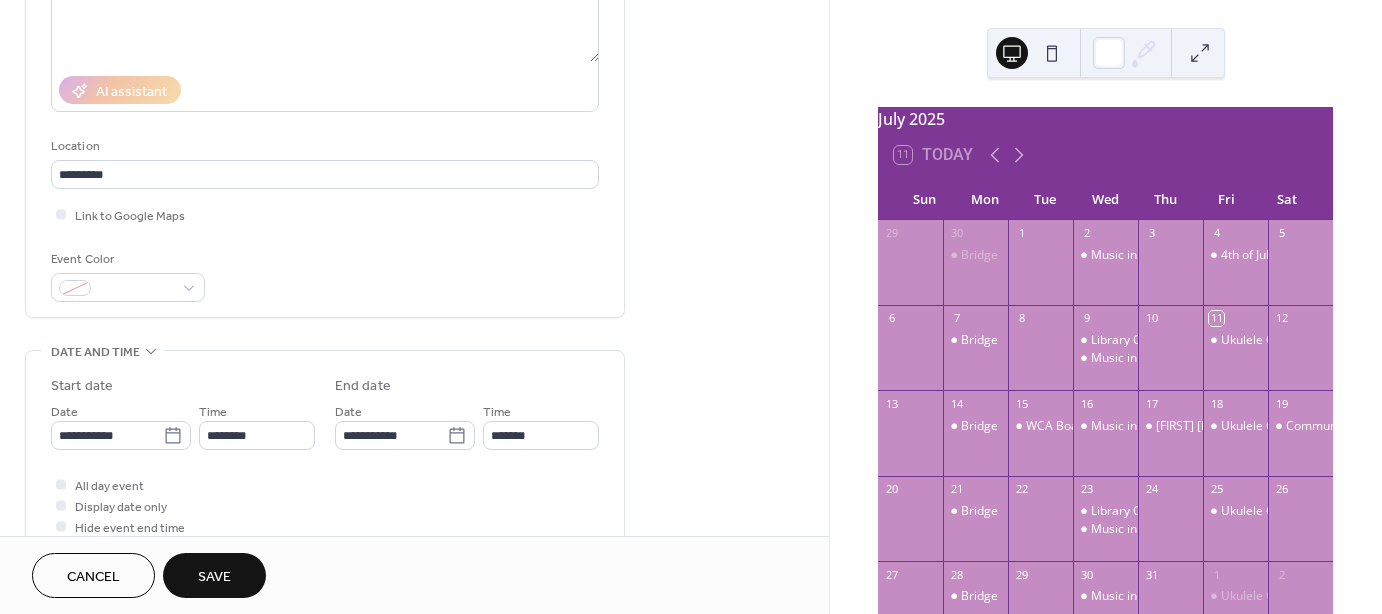 click on "**********" at bounding box center (325, 409) 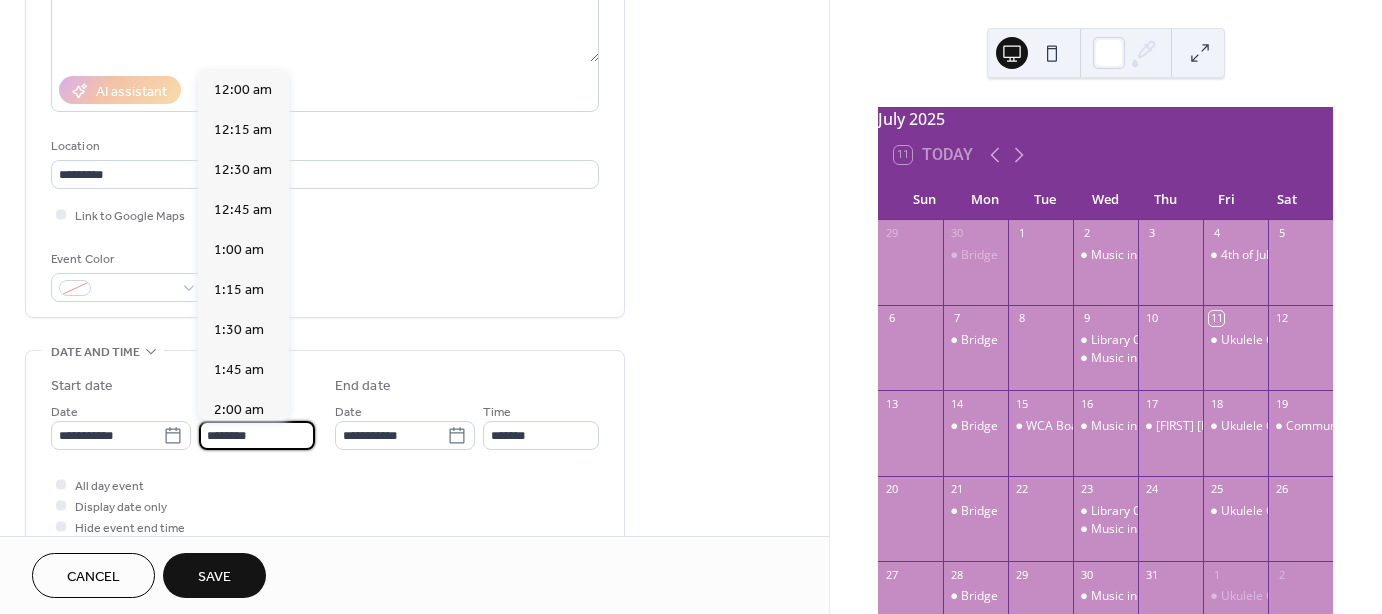 click on "********" at bounding box center [257, 435] 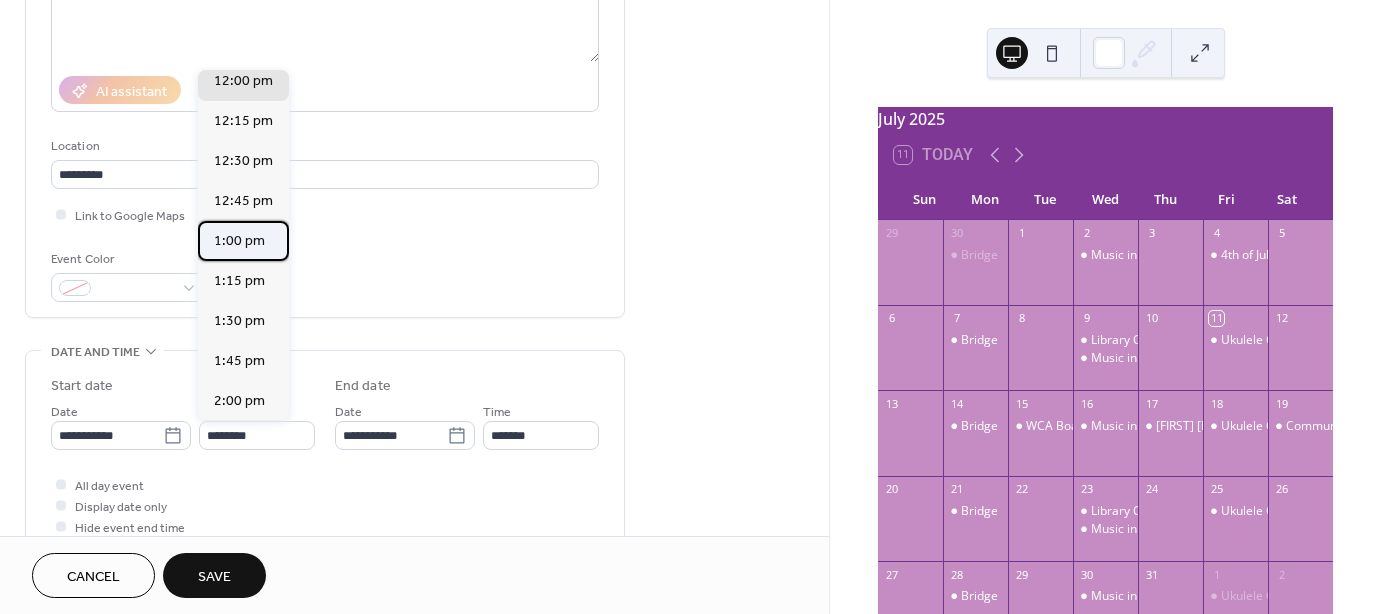 click on "1:00 pm" at bounding box center (239, 241) 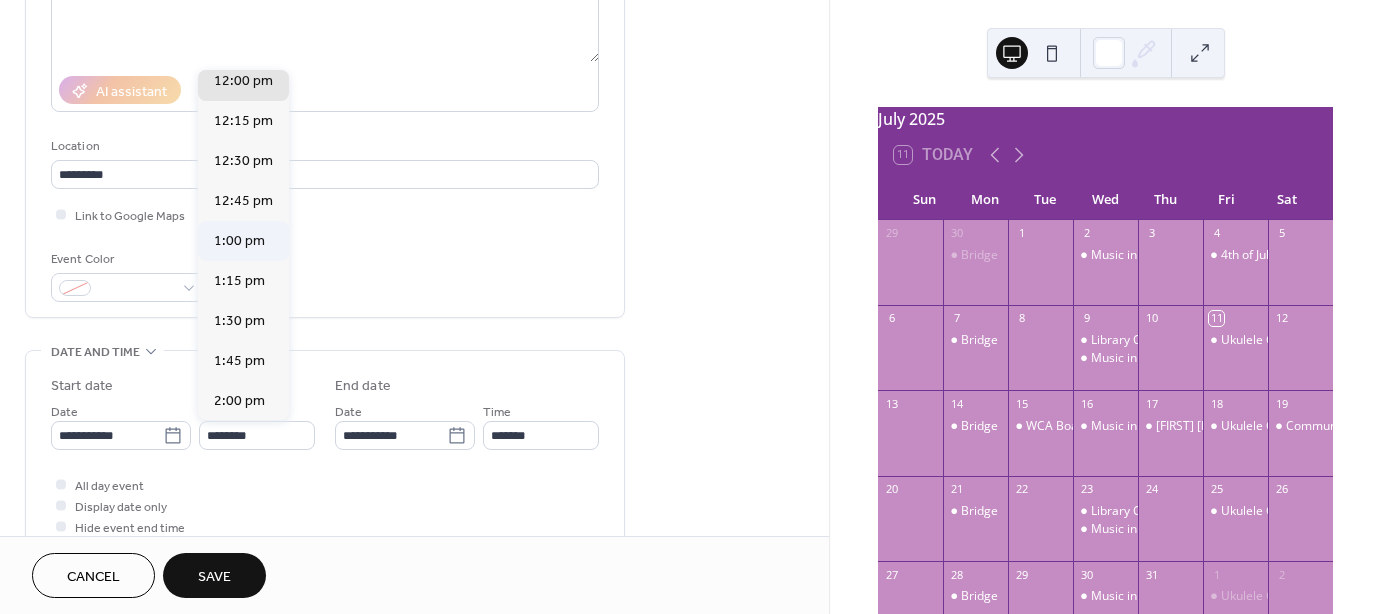 type on "*******" 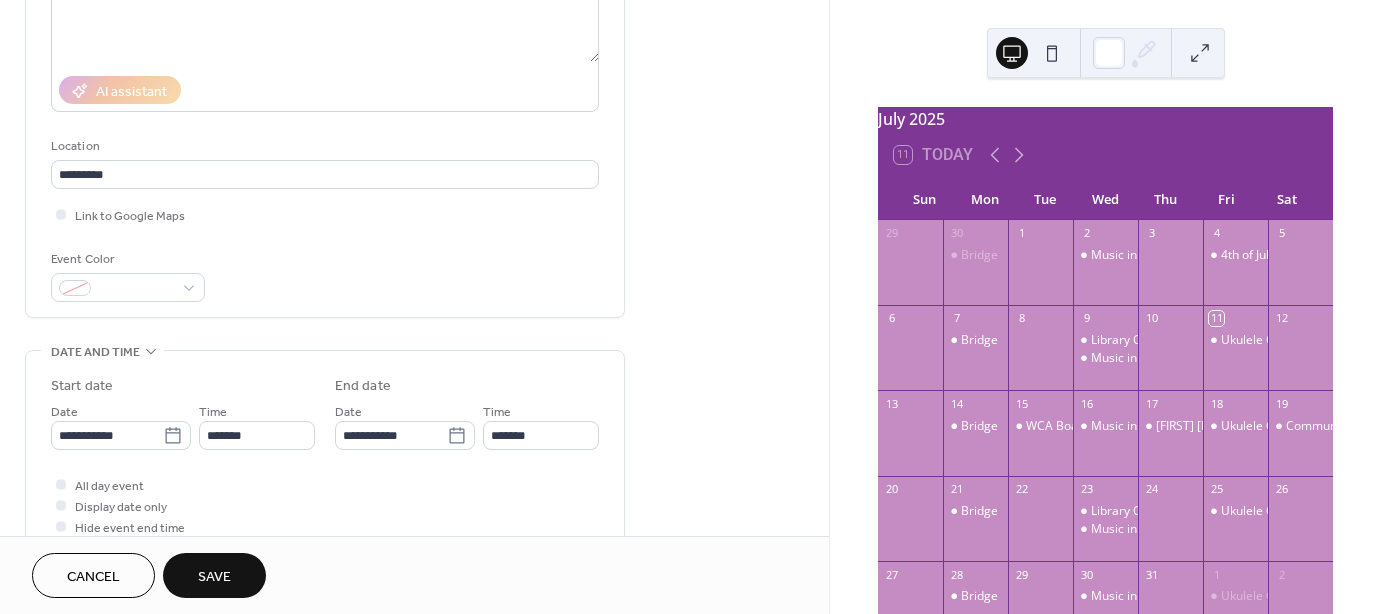 click on "Save" at bounding box center (214, 575) 